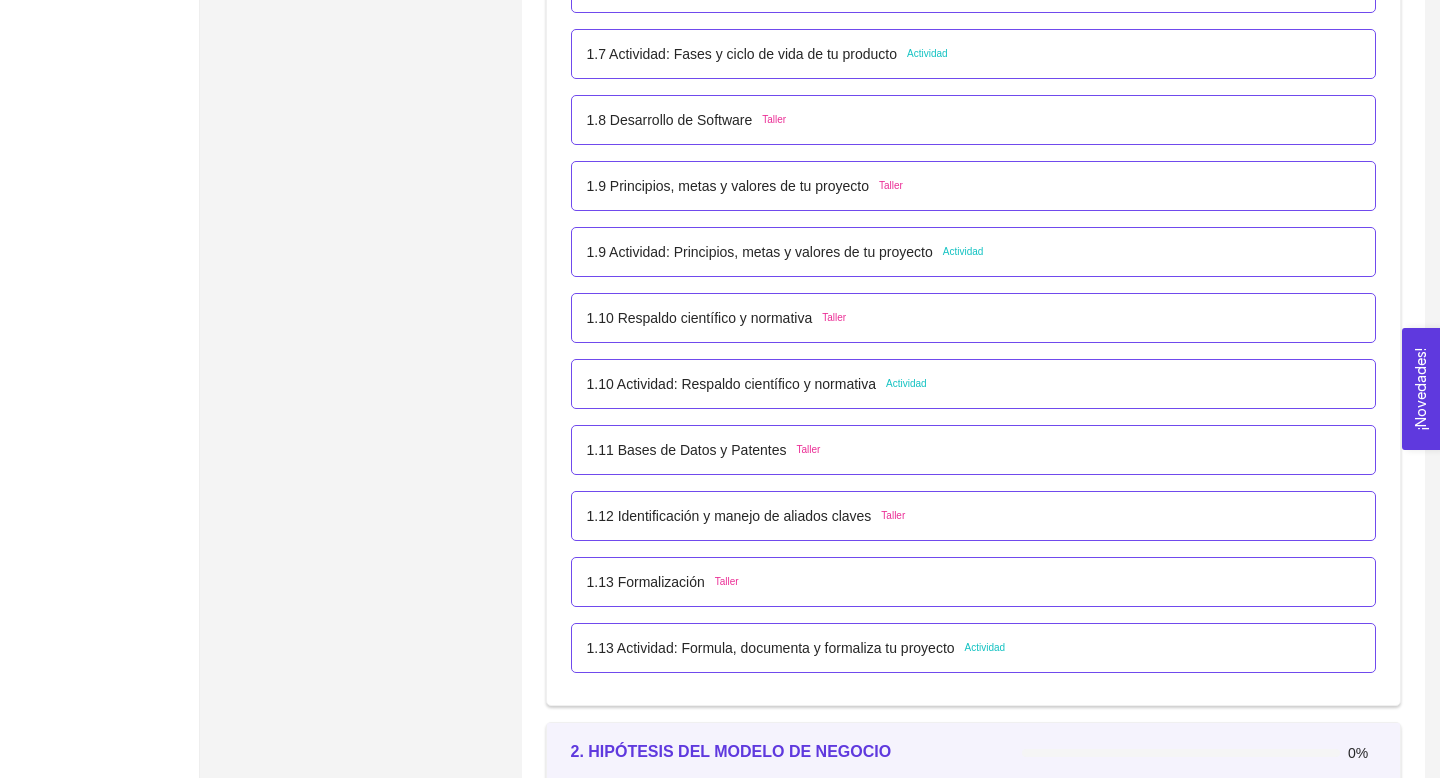 scroll, scrollTop: 1213, scrollLeft: 0, axis: vertical 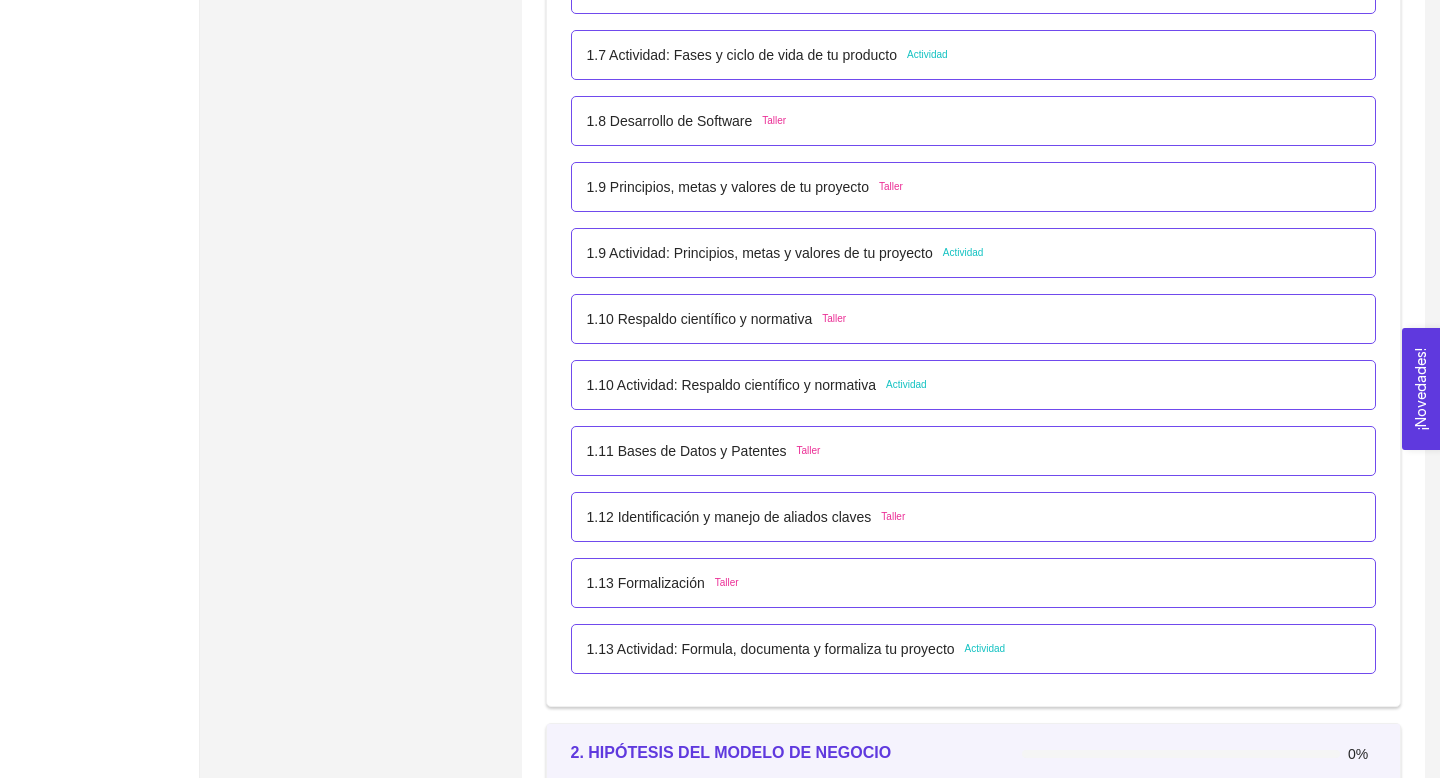 click on "Taller" at bounding box center [891, 187] 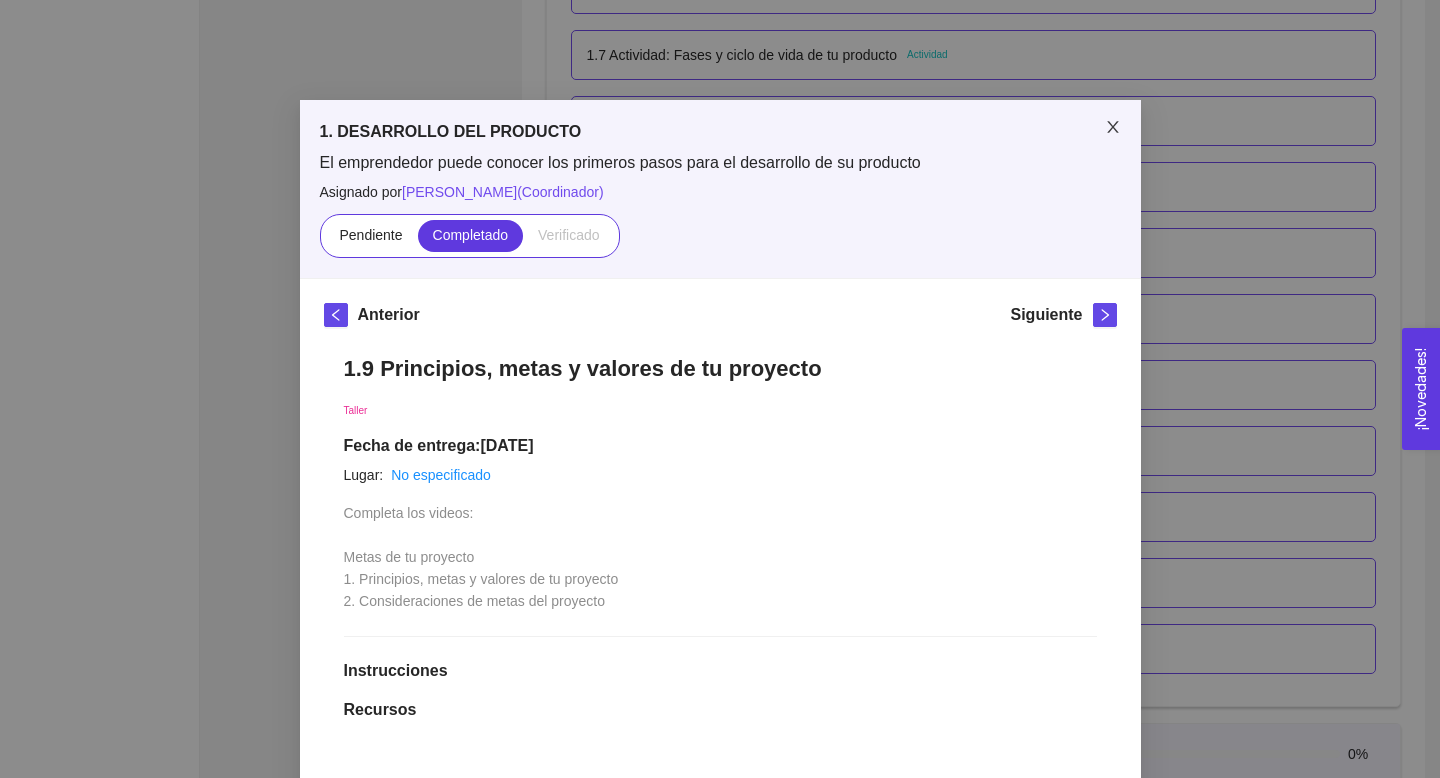 click 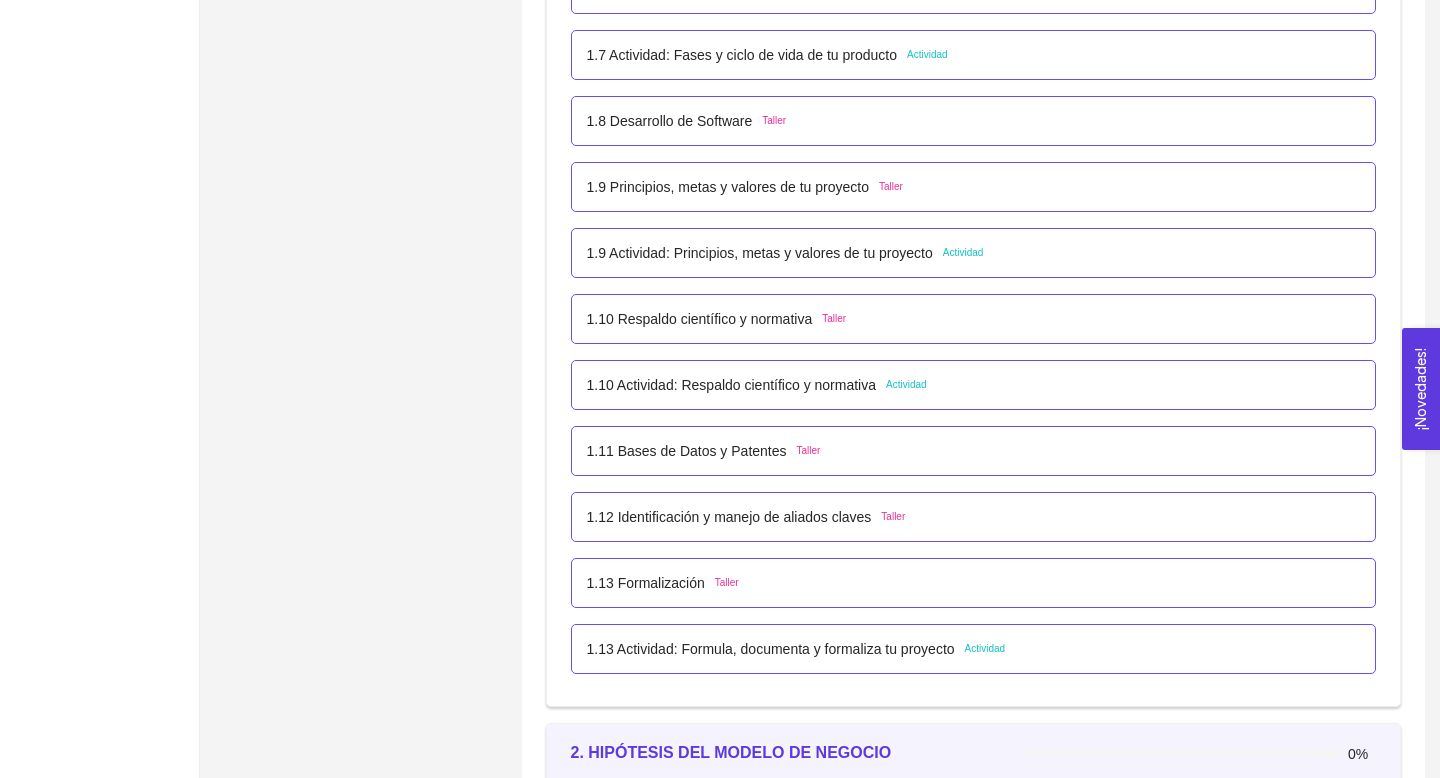 click on "Taller" at bounding box center (834, 319) 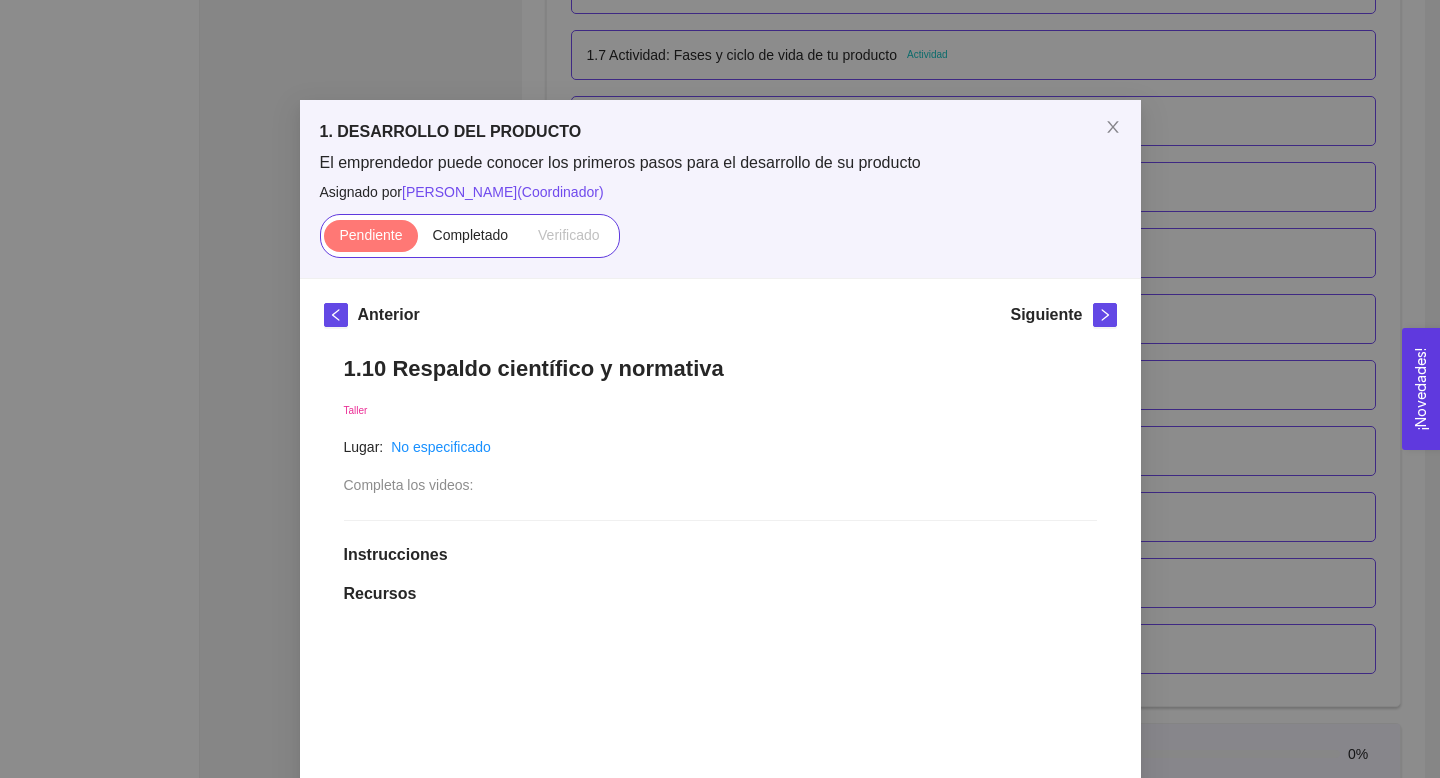 scroll, scrollTop: 425, scrollLeft: 0, axis: vertical 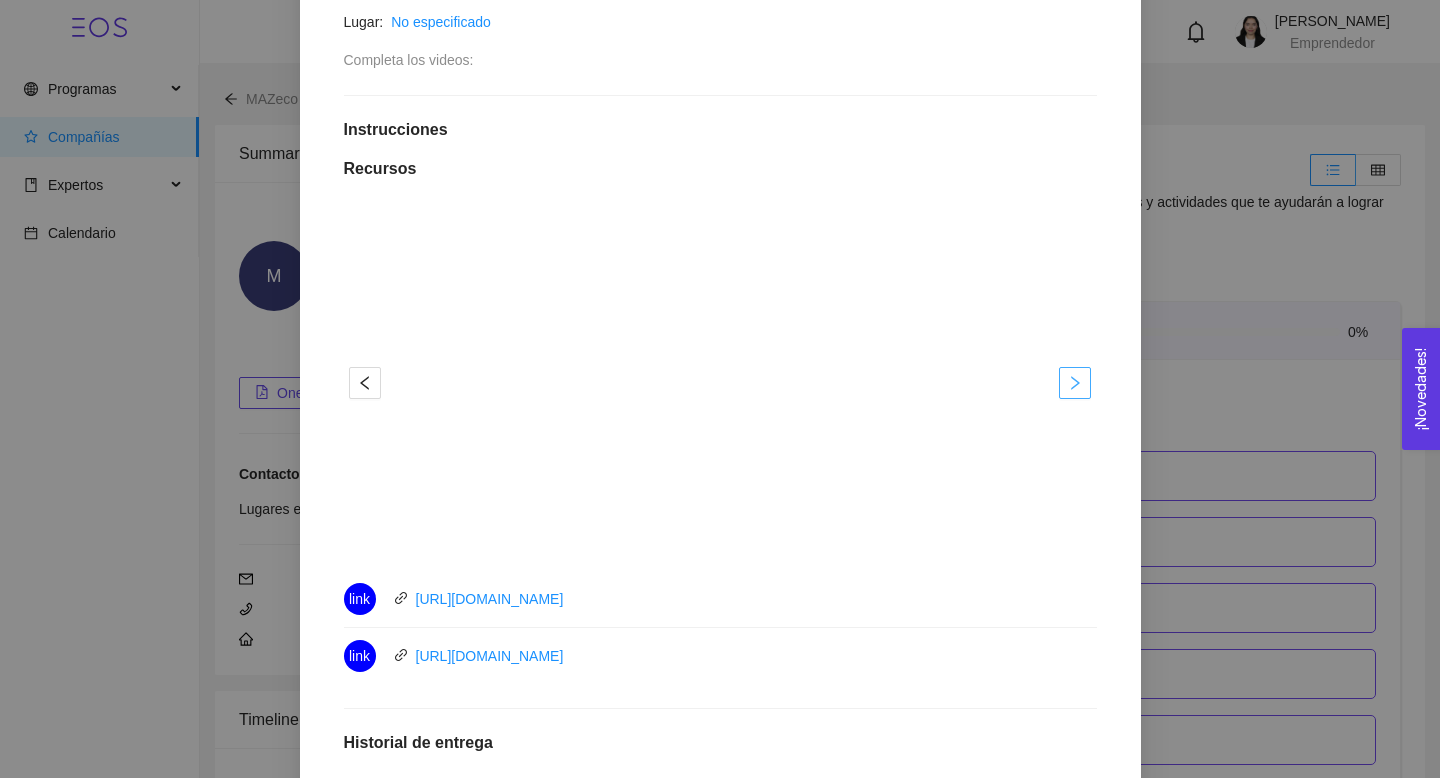 click 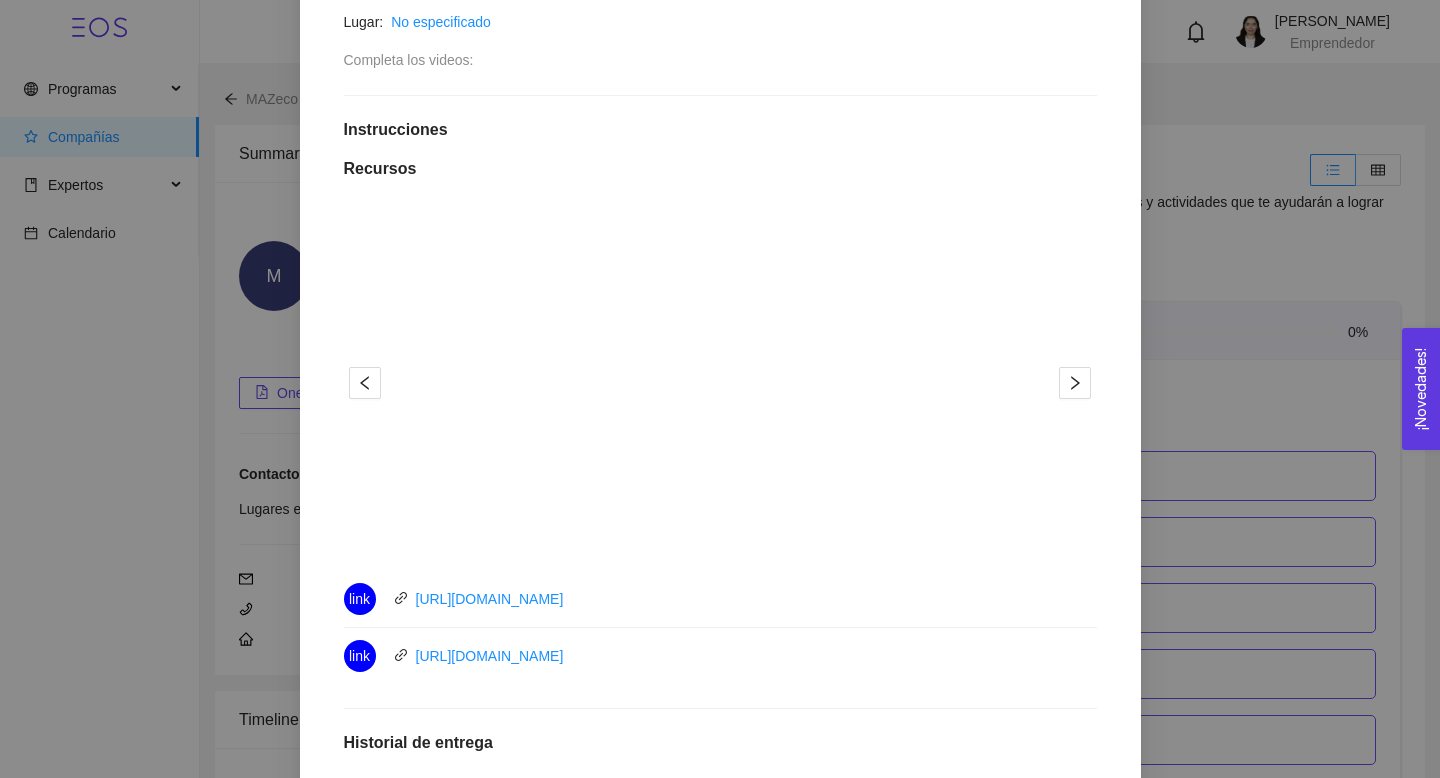 scroll, scrollTop: 0, scrollLeft: 0, axis: both 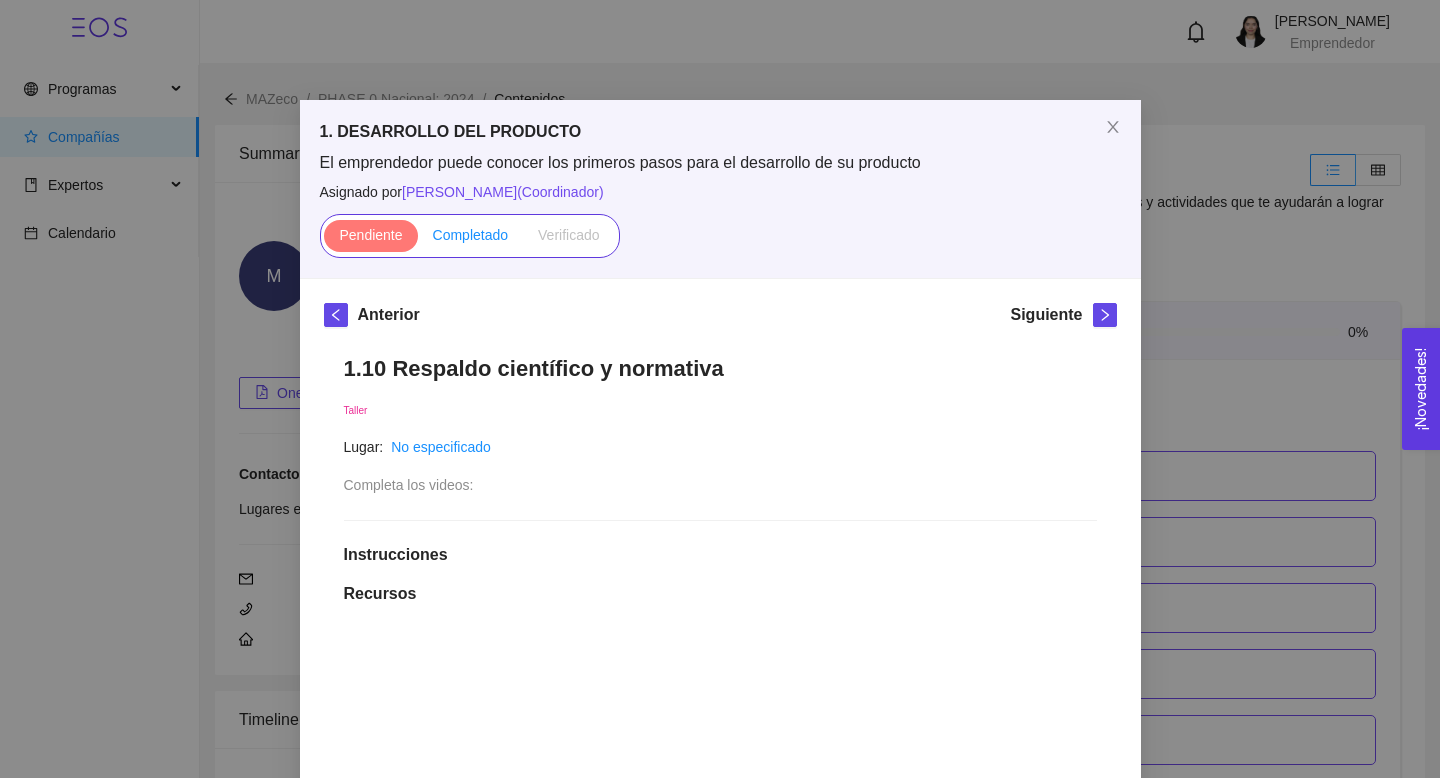 click on "Completado" at bounding box center [471, 235] 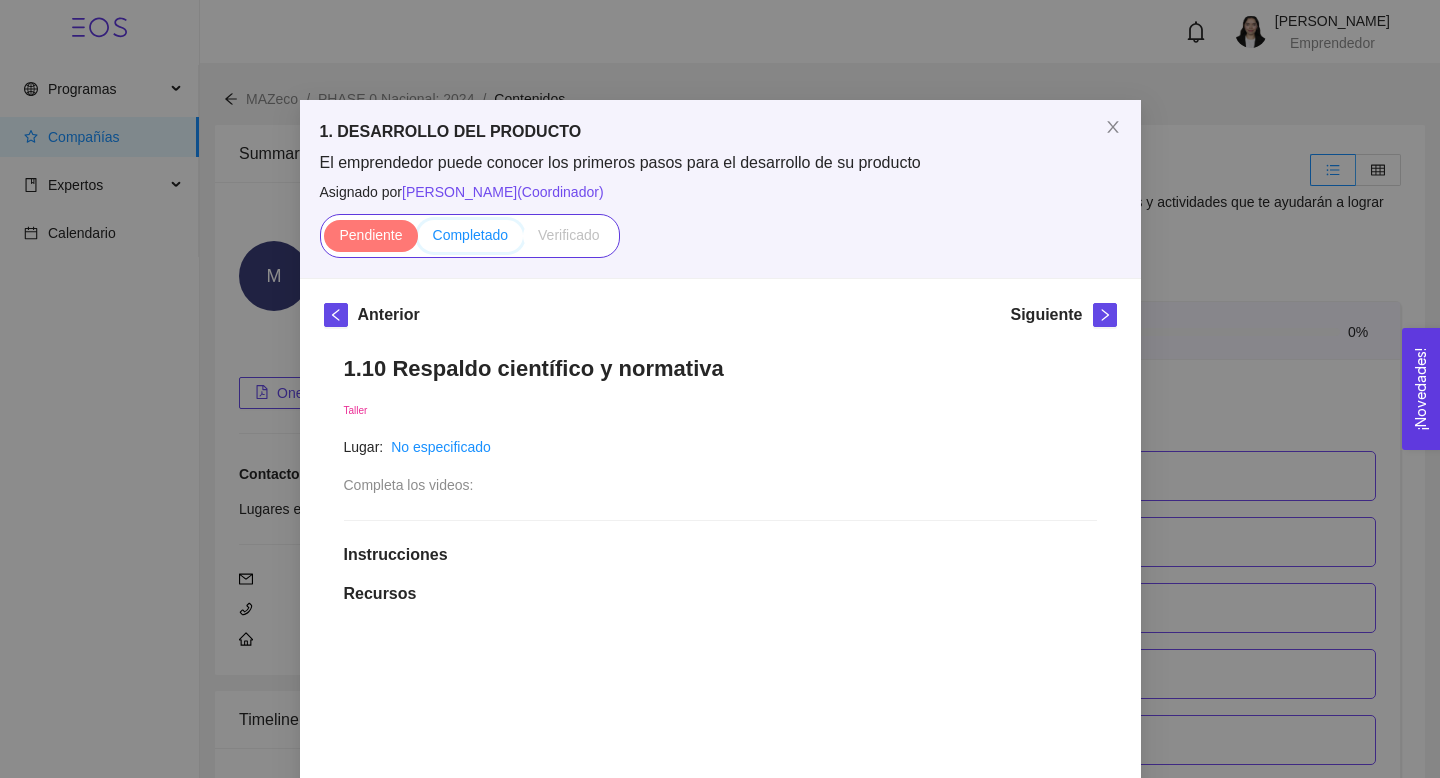 click on "Completado" at bounding box center (418, 240) 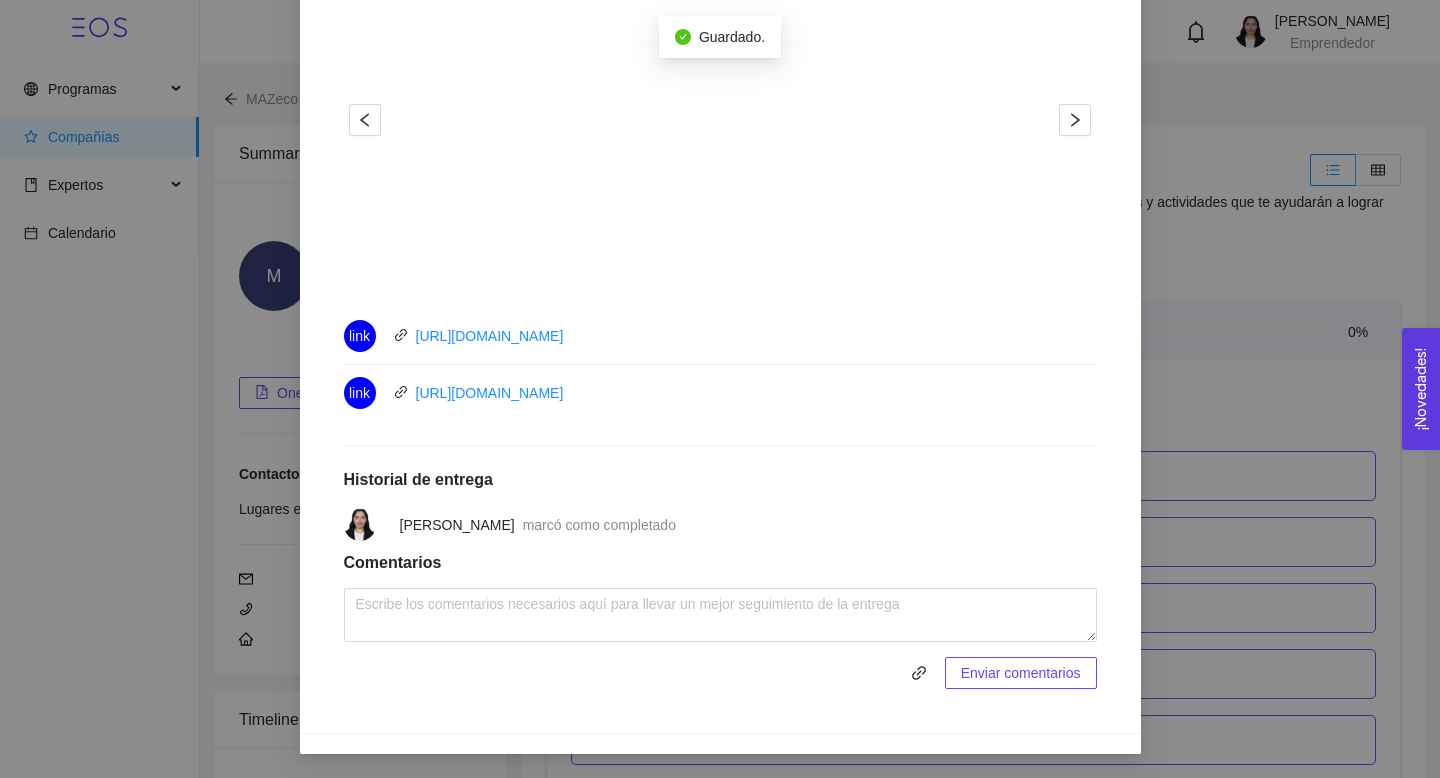 scroll, scrollTop: 0, scrollLeft: 0, axis: both 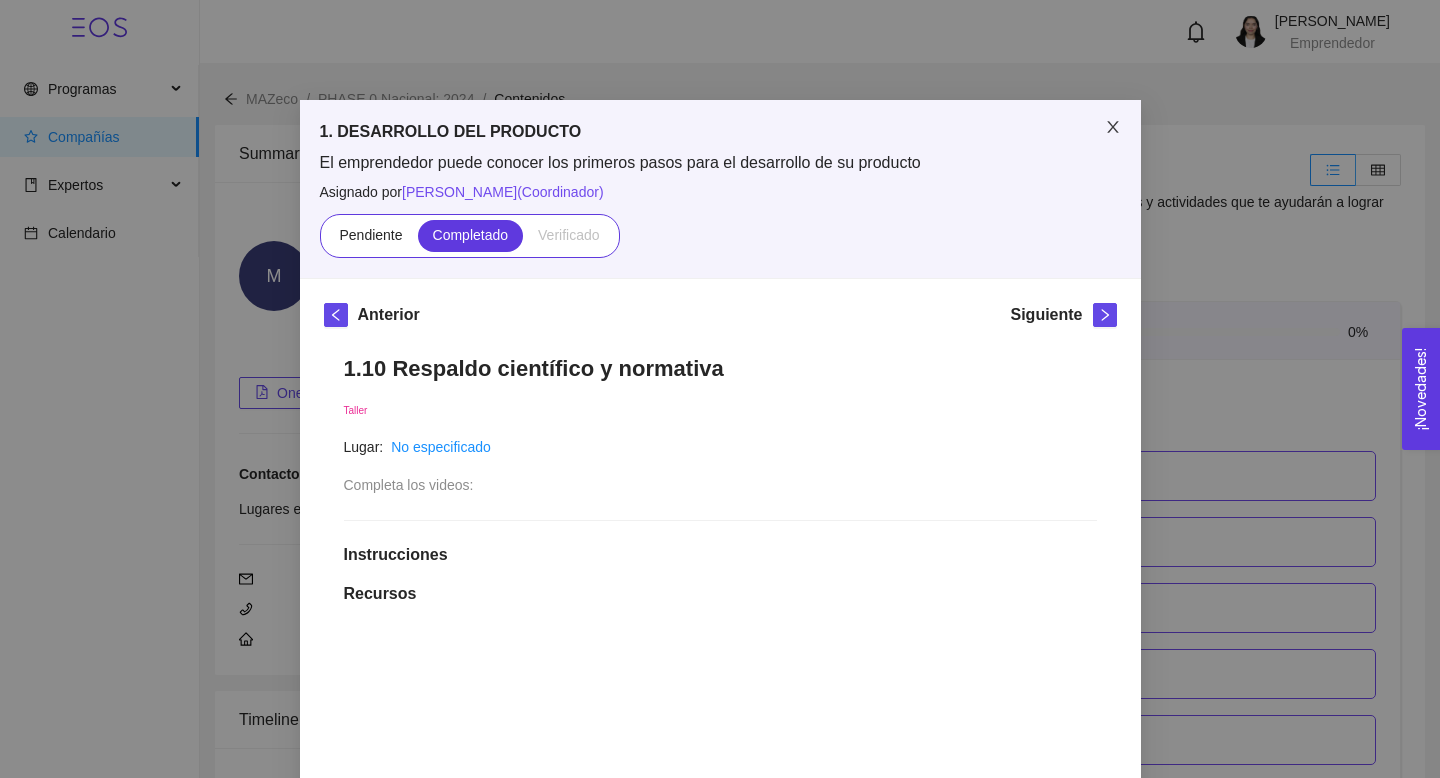 click 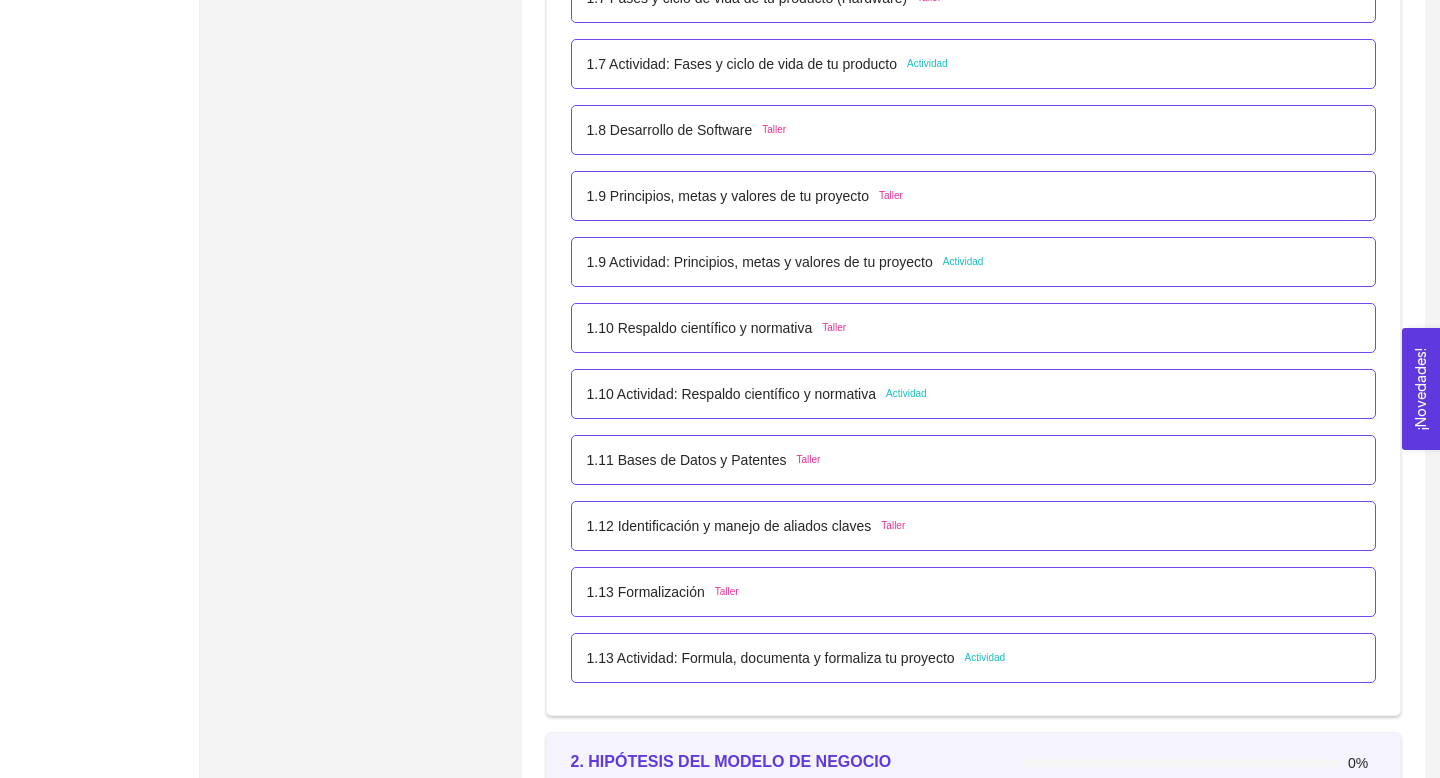 scroll, scrollTop: 1210, scrollLeft: 0, axis: vertical 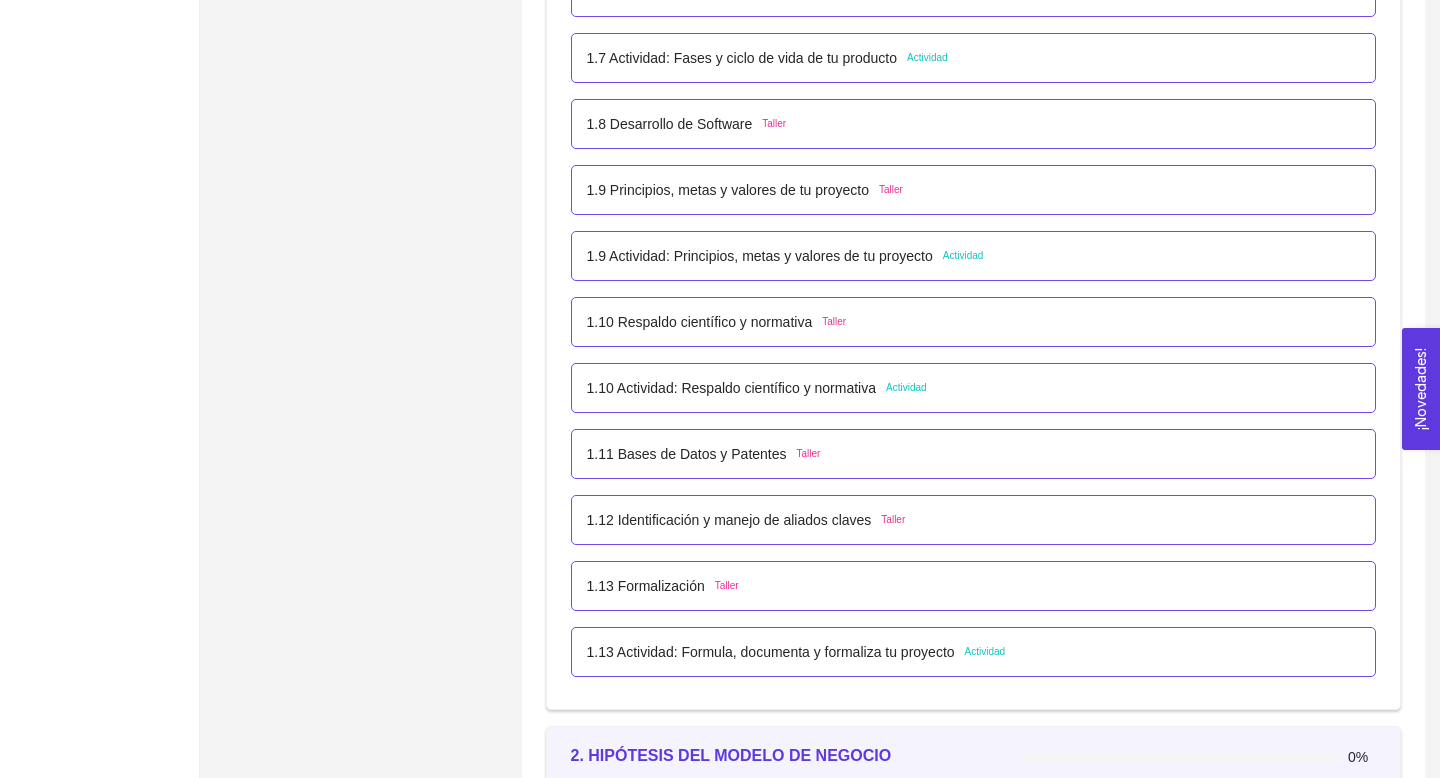 click on "Actividad" at bounding box center [906, 388] 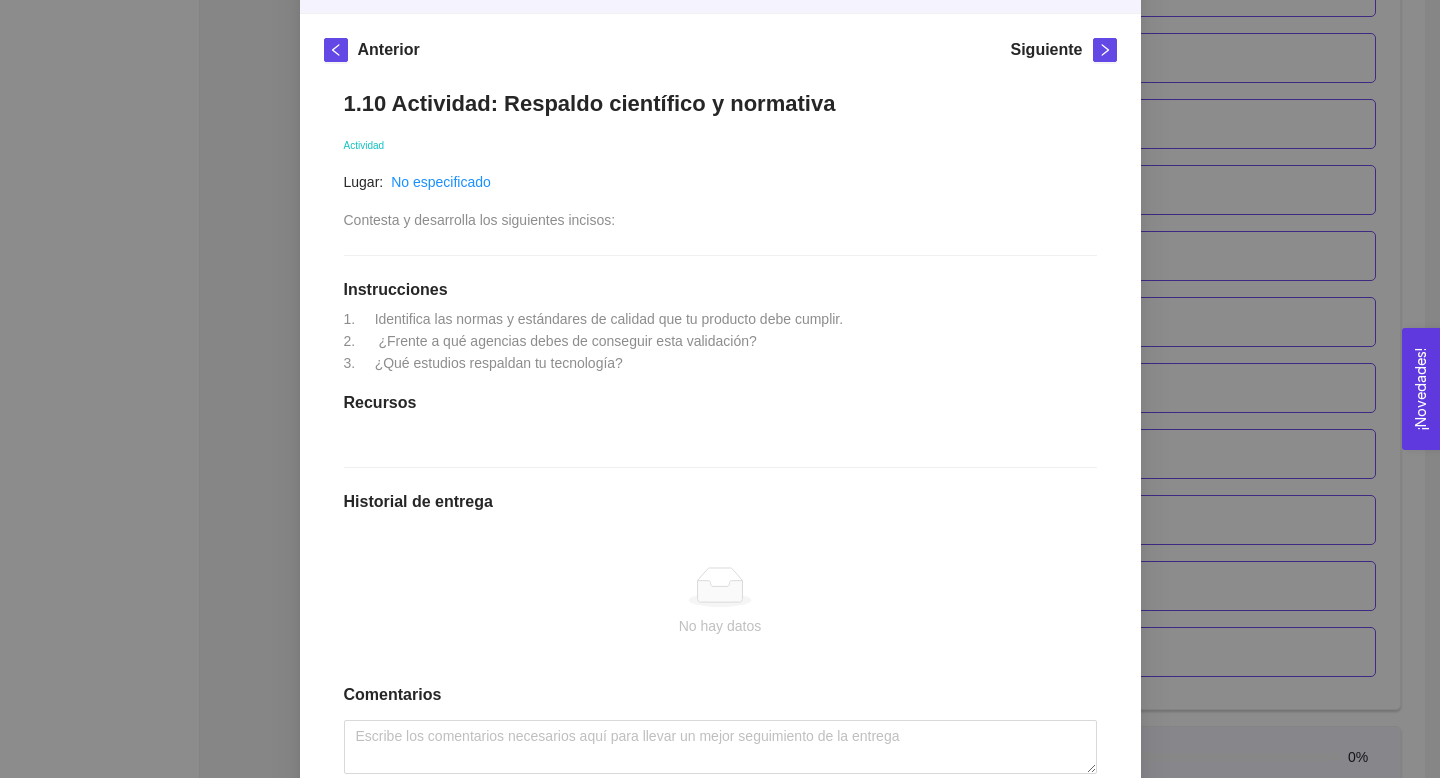 scroll, scrollTop: 277, scrollLeft: 0, axis: vertical 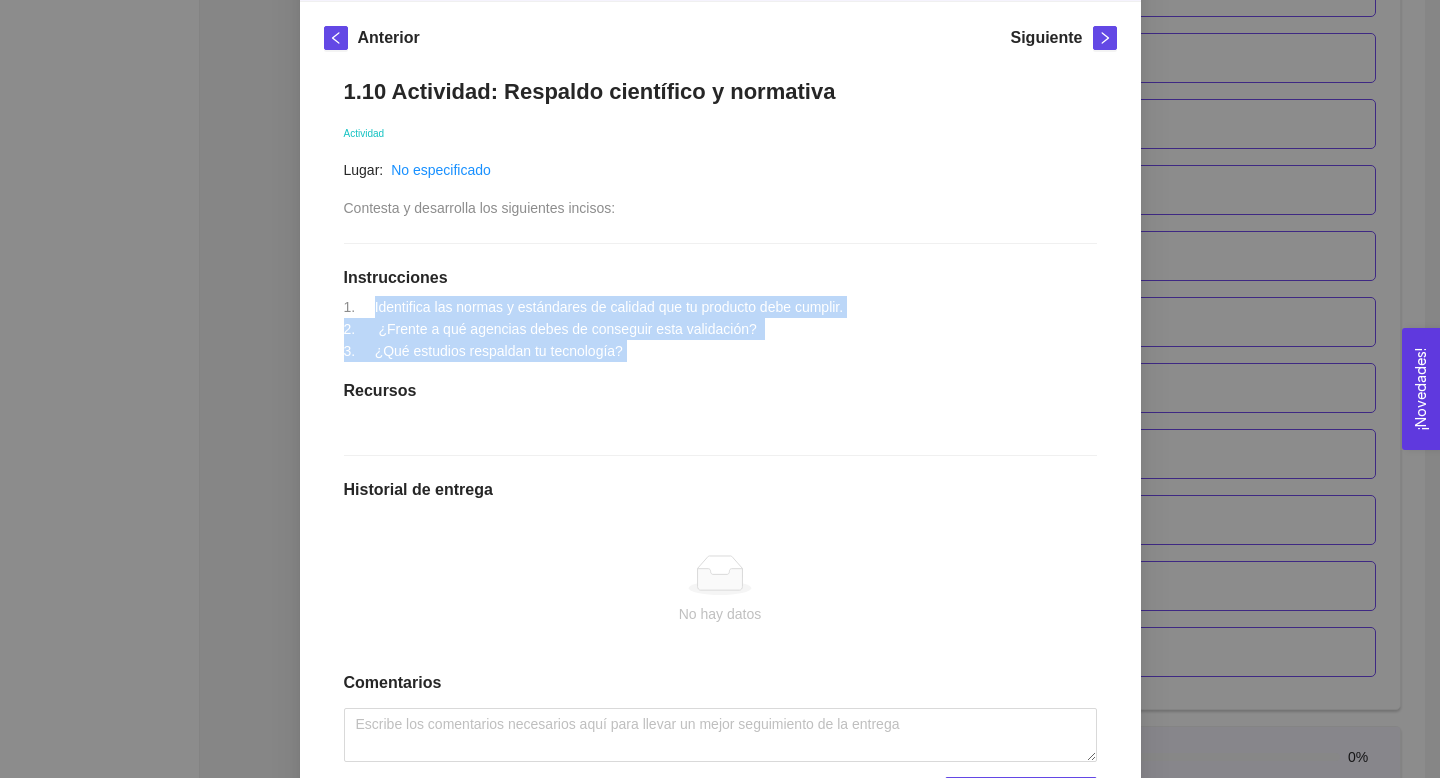 drag, startPoint x: 376, startPoint y: 307, endPoint x: 633, endPoint y: 371, distance: 264.849 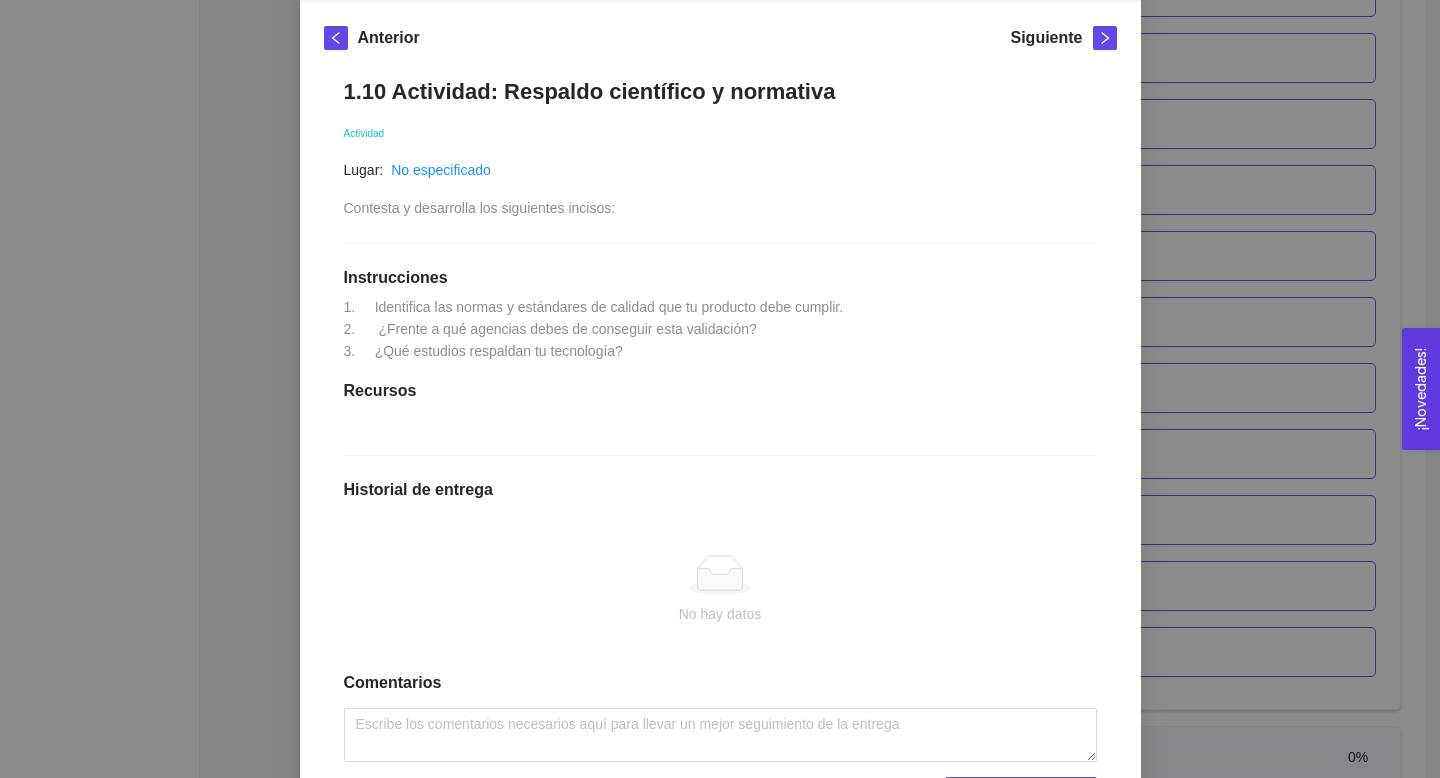 scroll, scrollTop: 397, scrollLeft: 0, axis: vertical 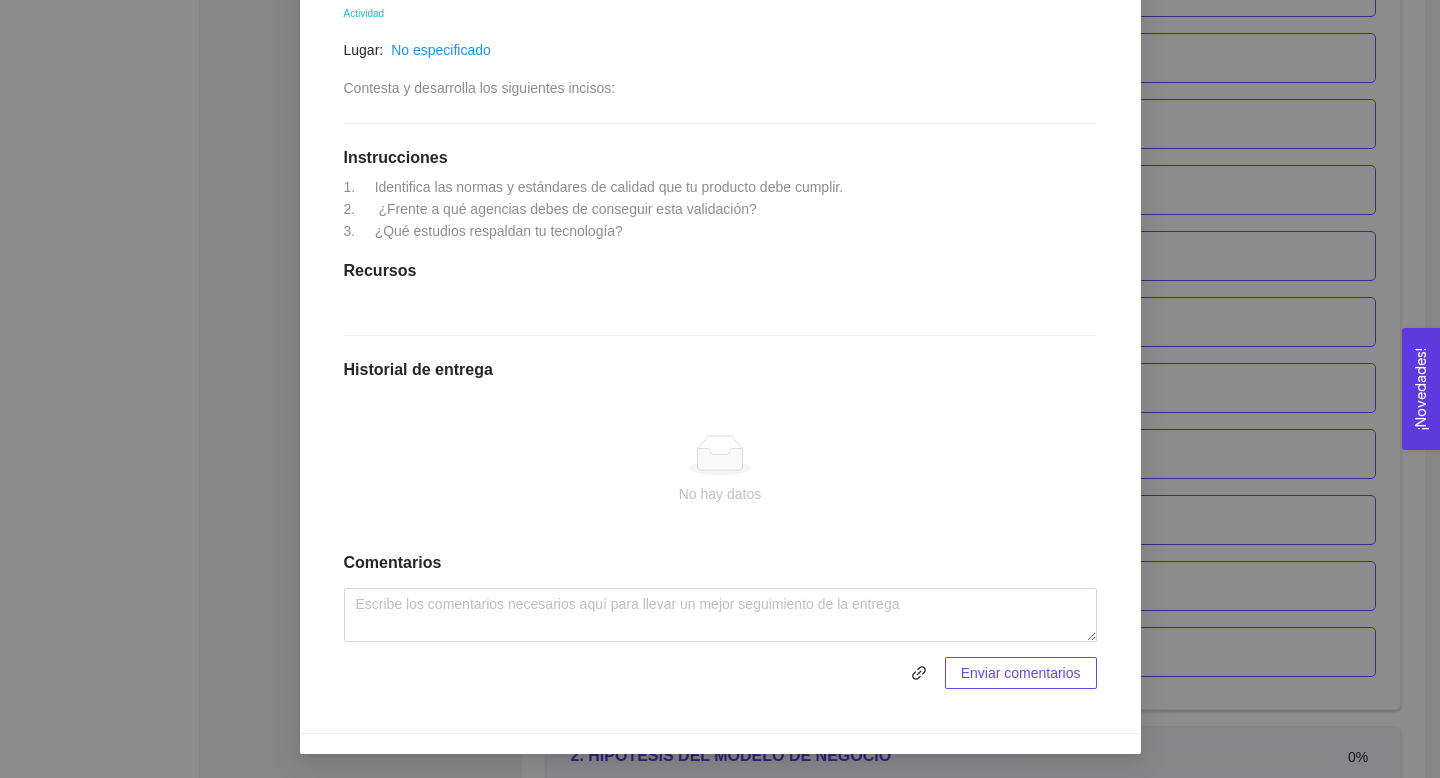 click on "No hay datos" at bounding box center [720, 470] 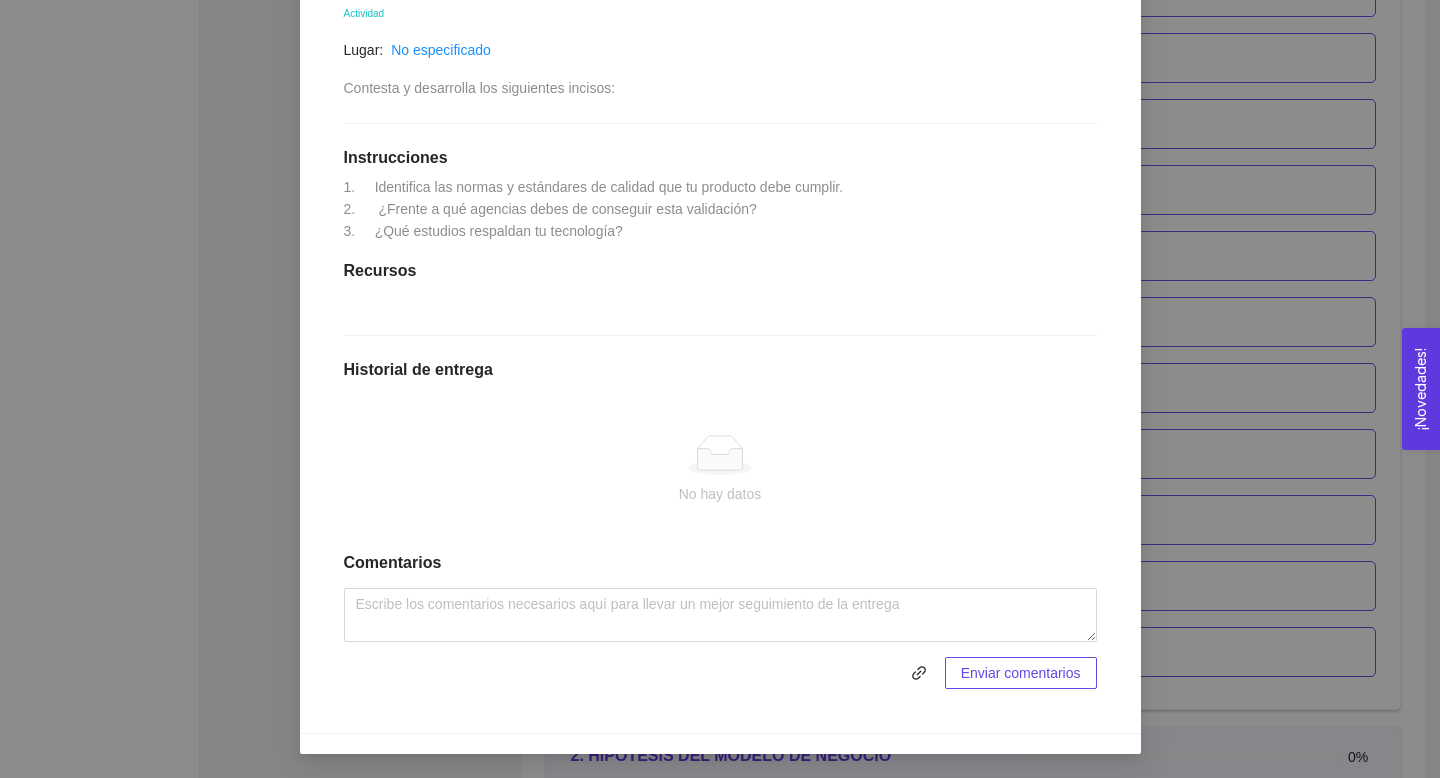 click on "Enviar comentarios" at bounding box center (1021, 673) 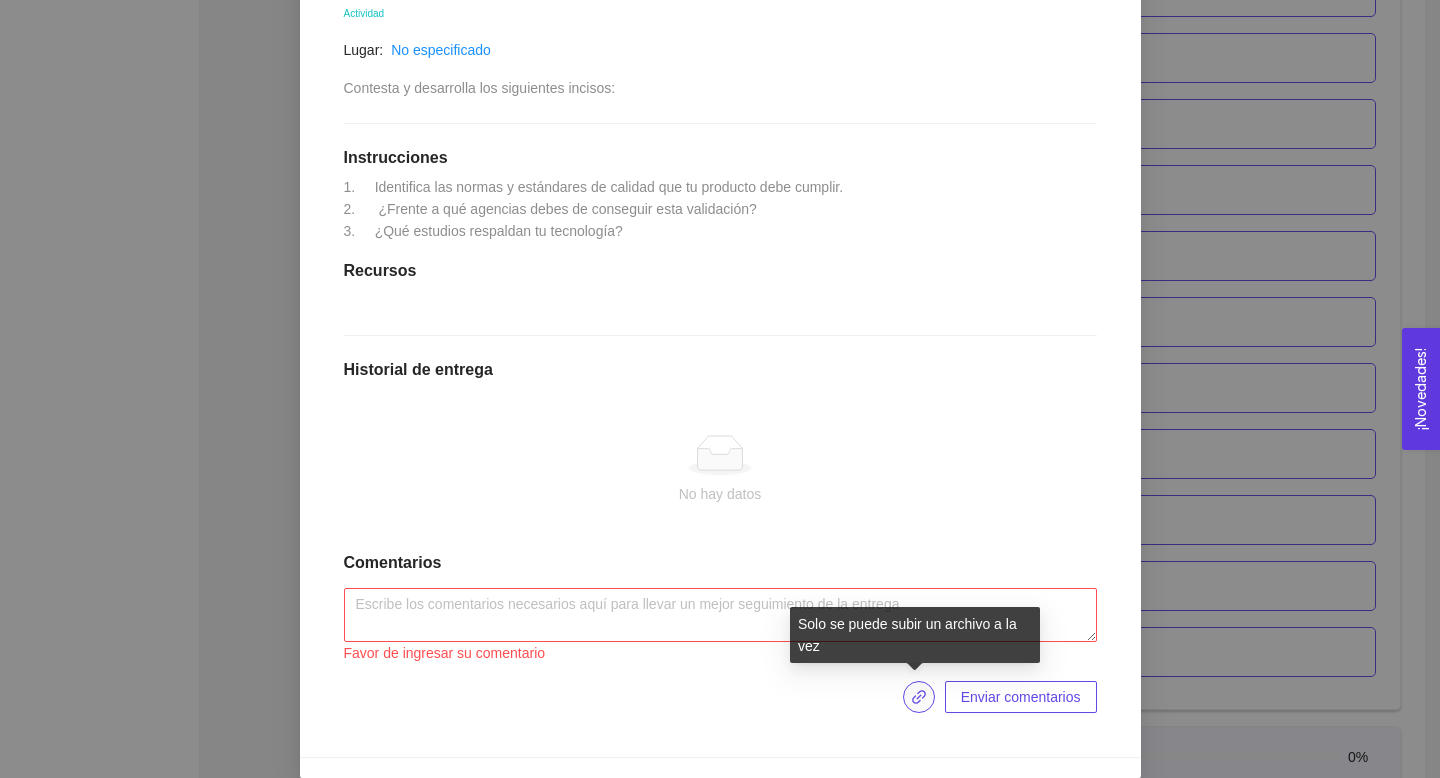 click 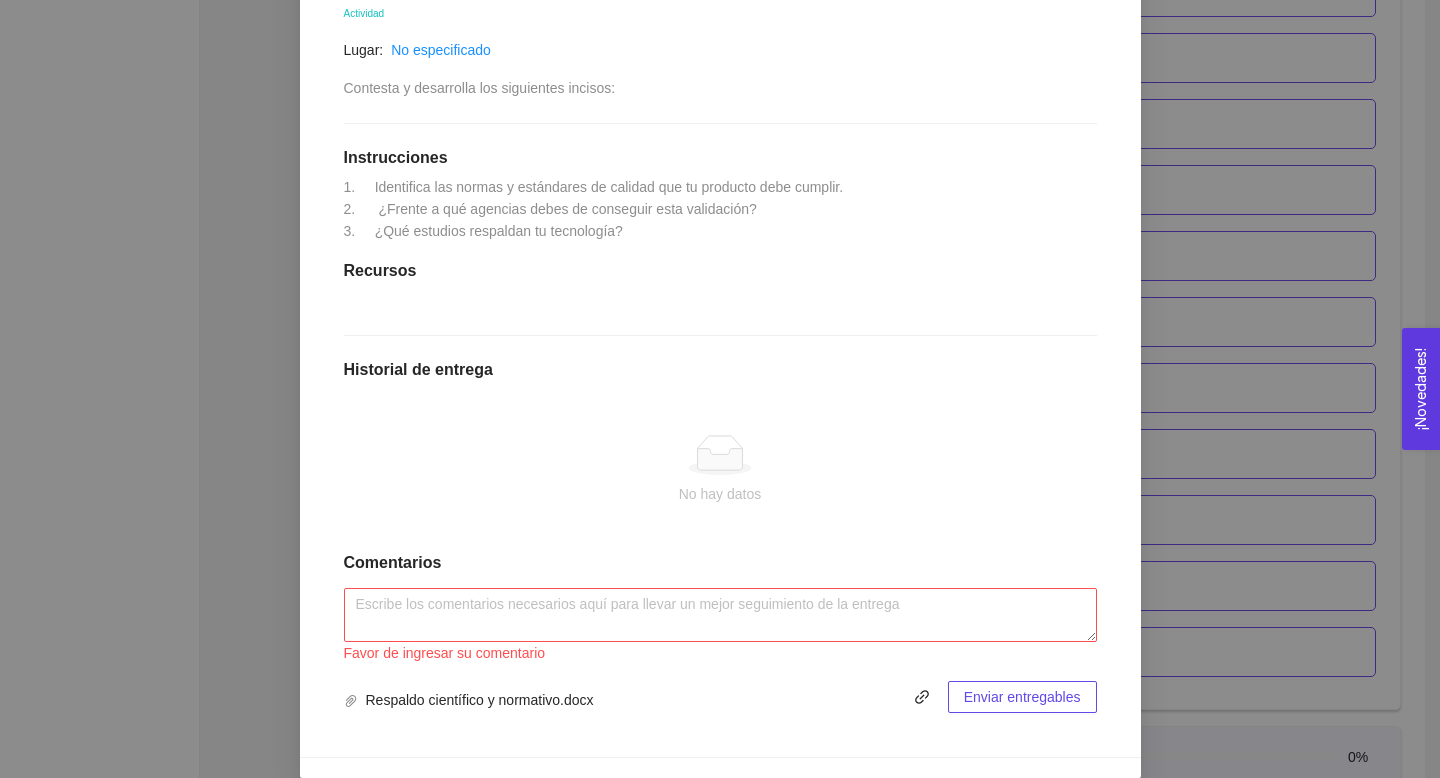 click on "1.10 Actividad: Respaldo científico y normativa Actividad Lugar: No especificado Contesta y desarrolla los siguientes incisos:  Instrucciones 1.	Identifica las normas y estándares de calidad que tu producto debe cumplir.
2.	 ¿Frente a qué agencias debes de conseguir esta validación?
3.	¿Qué estudios respaldan tu tecnología?
Recursos Historial de entrega No hay datos Comentarios Favor de ingresar su comentario Respaldo científico y normativo.docx Enviar entregables" at bounding box center [720, 335] 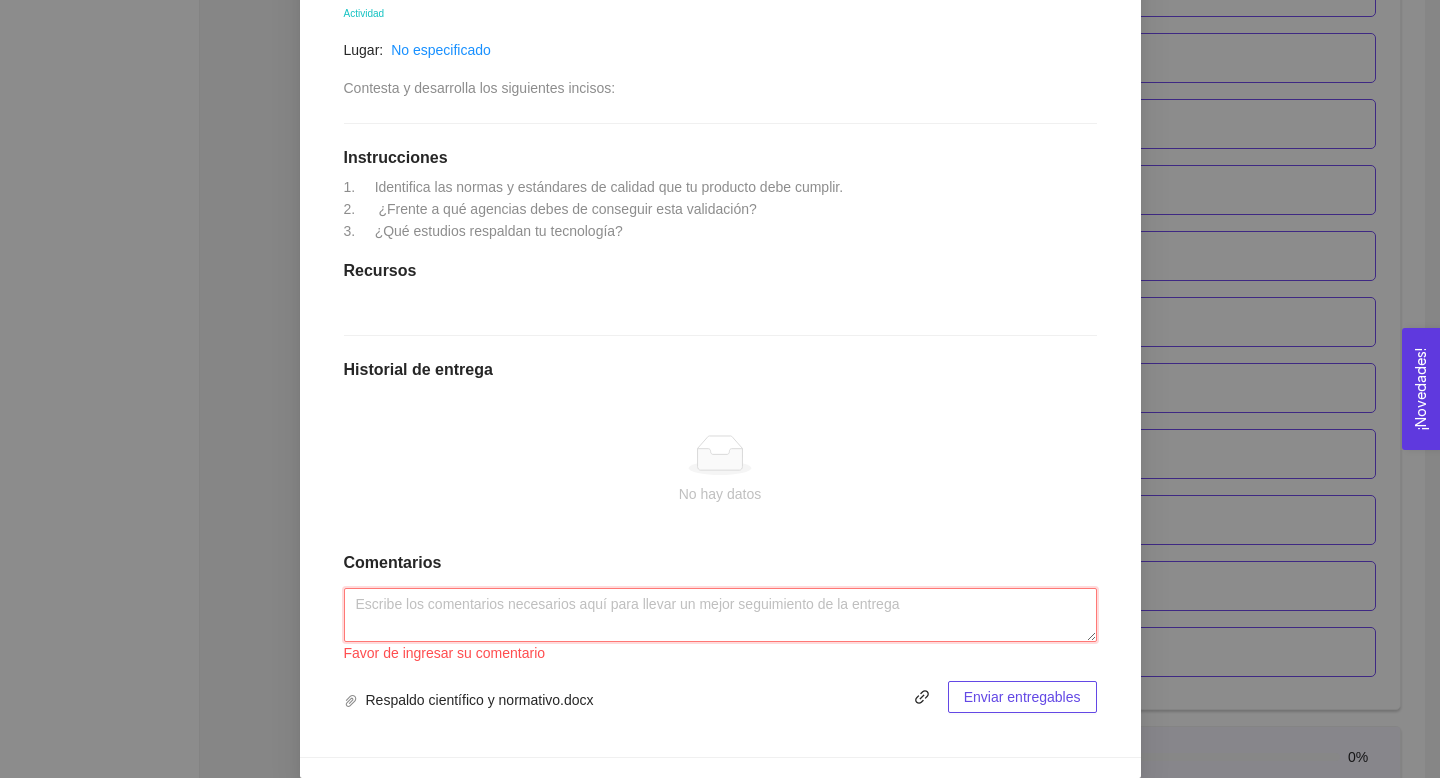 click at bounding box center [720, 615] 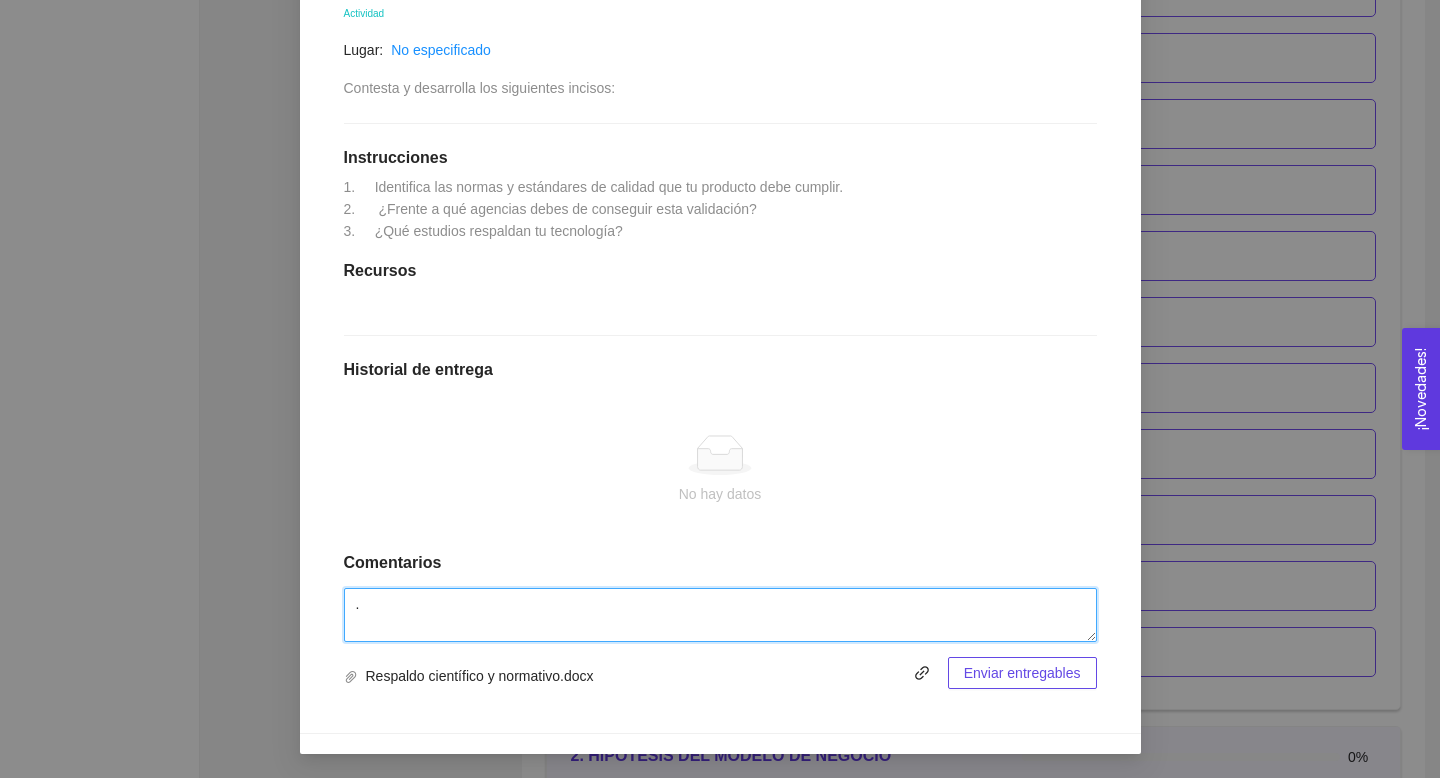 type on "." 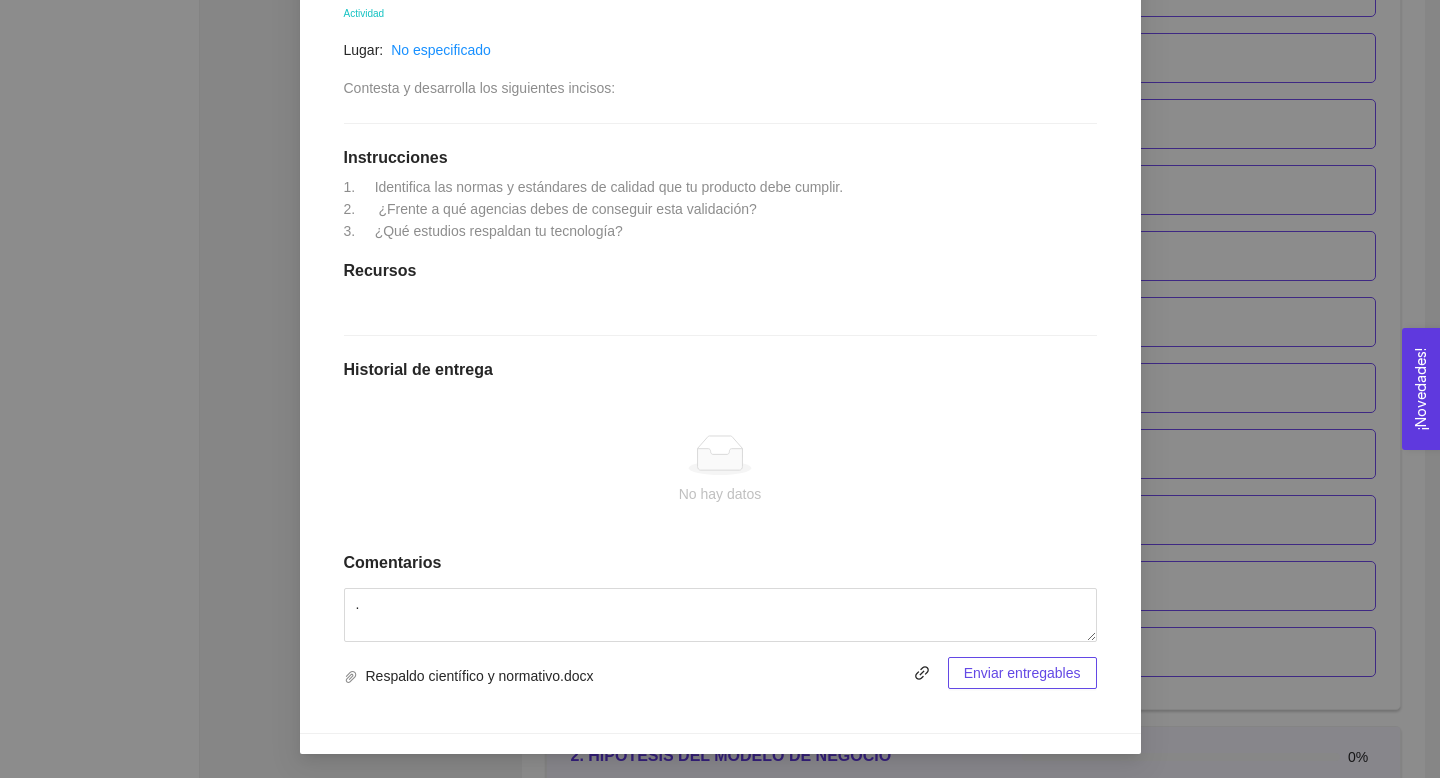 click on "Enviar entregables" at bounding box center (1022, 673) 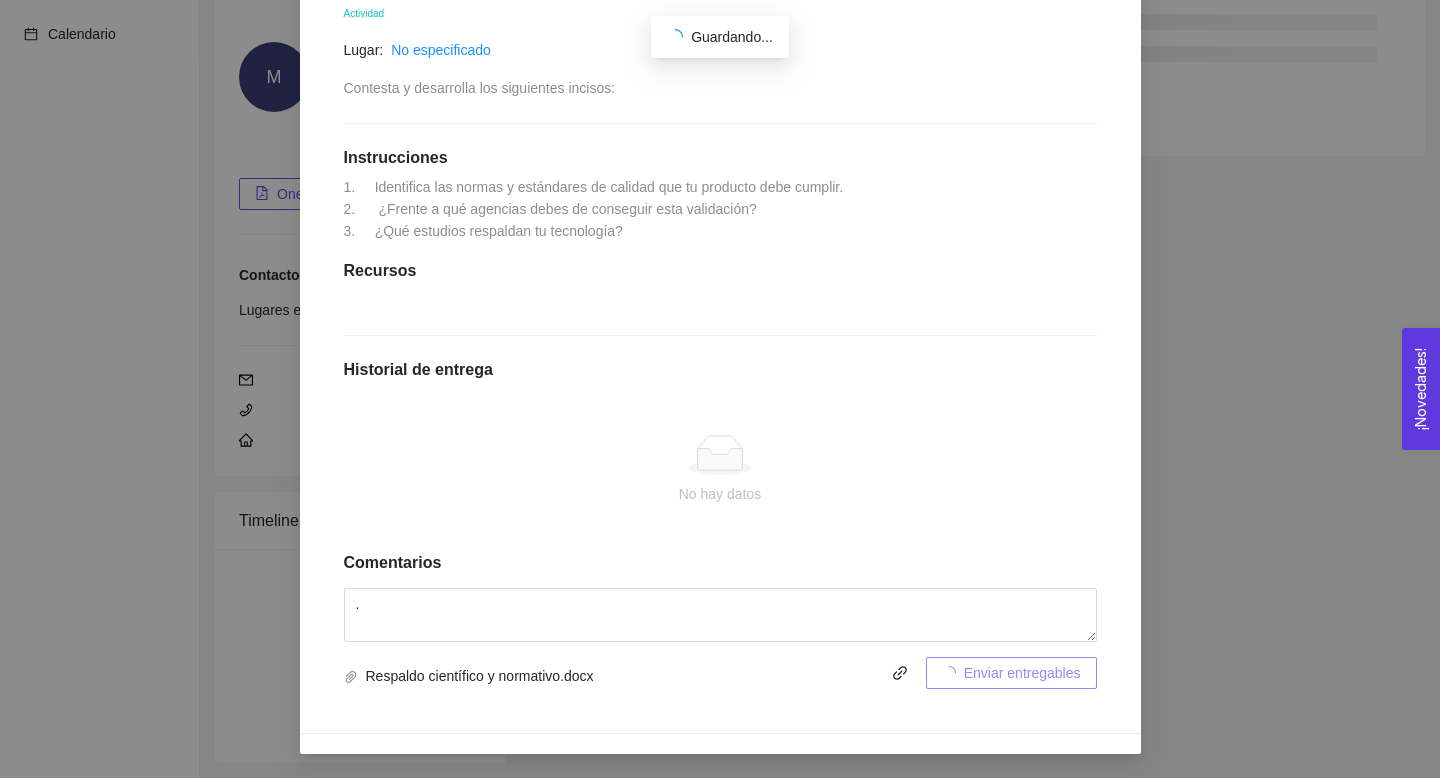 scroll, scrollTop: 198, scrollLeft: 0, axis: vertical 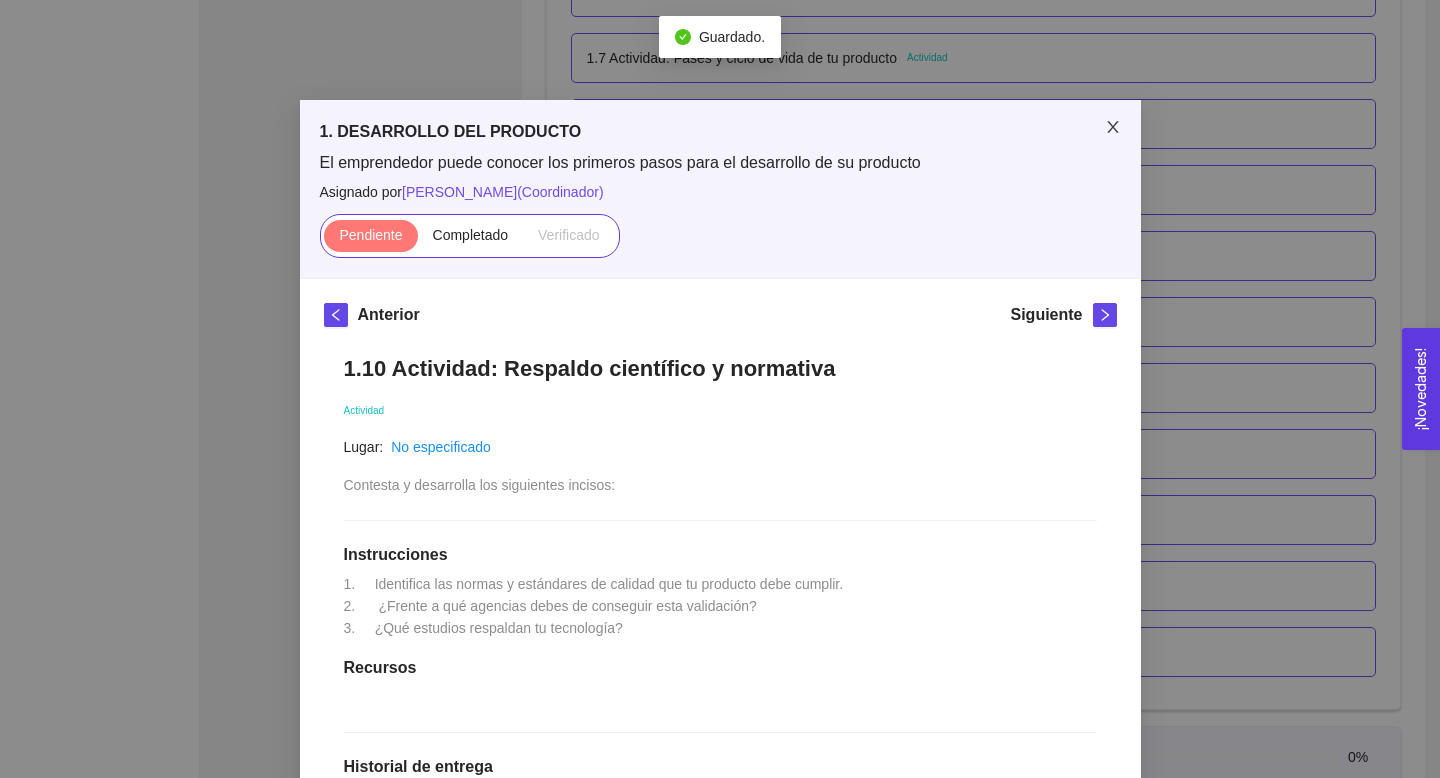 click 